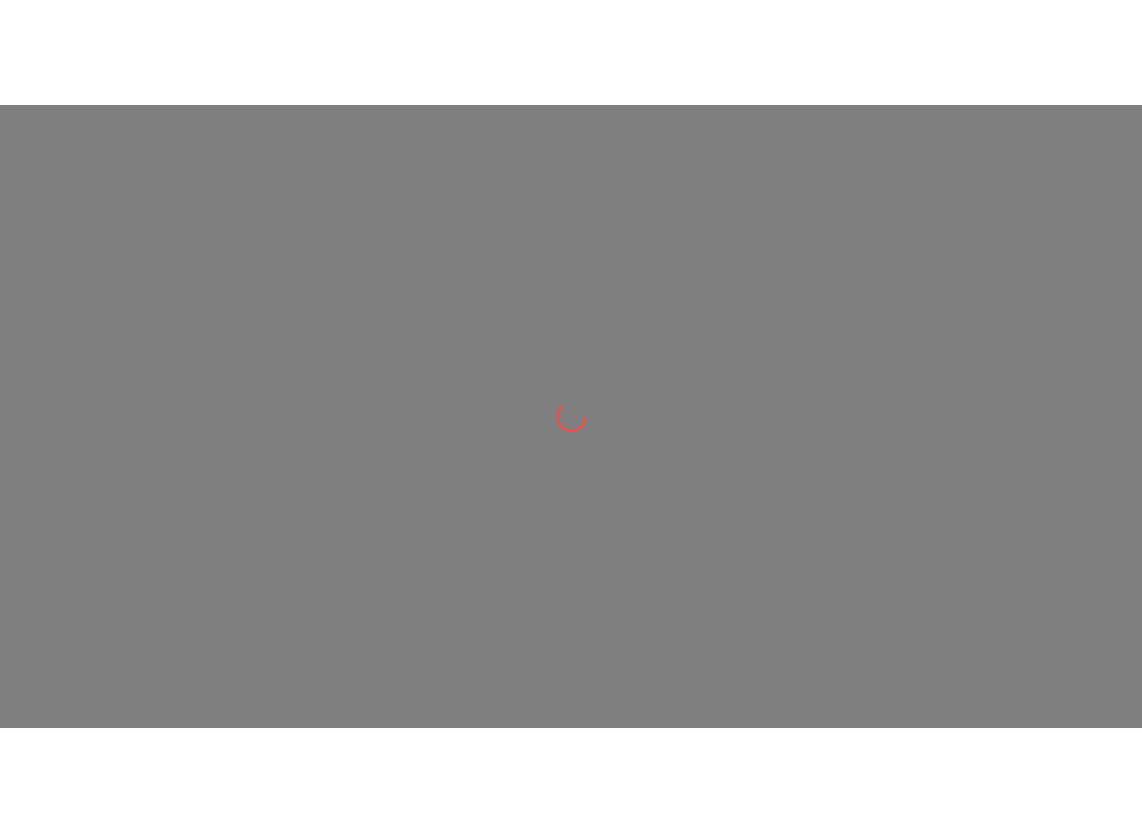 scroll, scrollTop: 0, scrollLeft: 0, axis: both 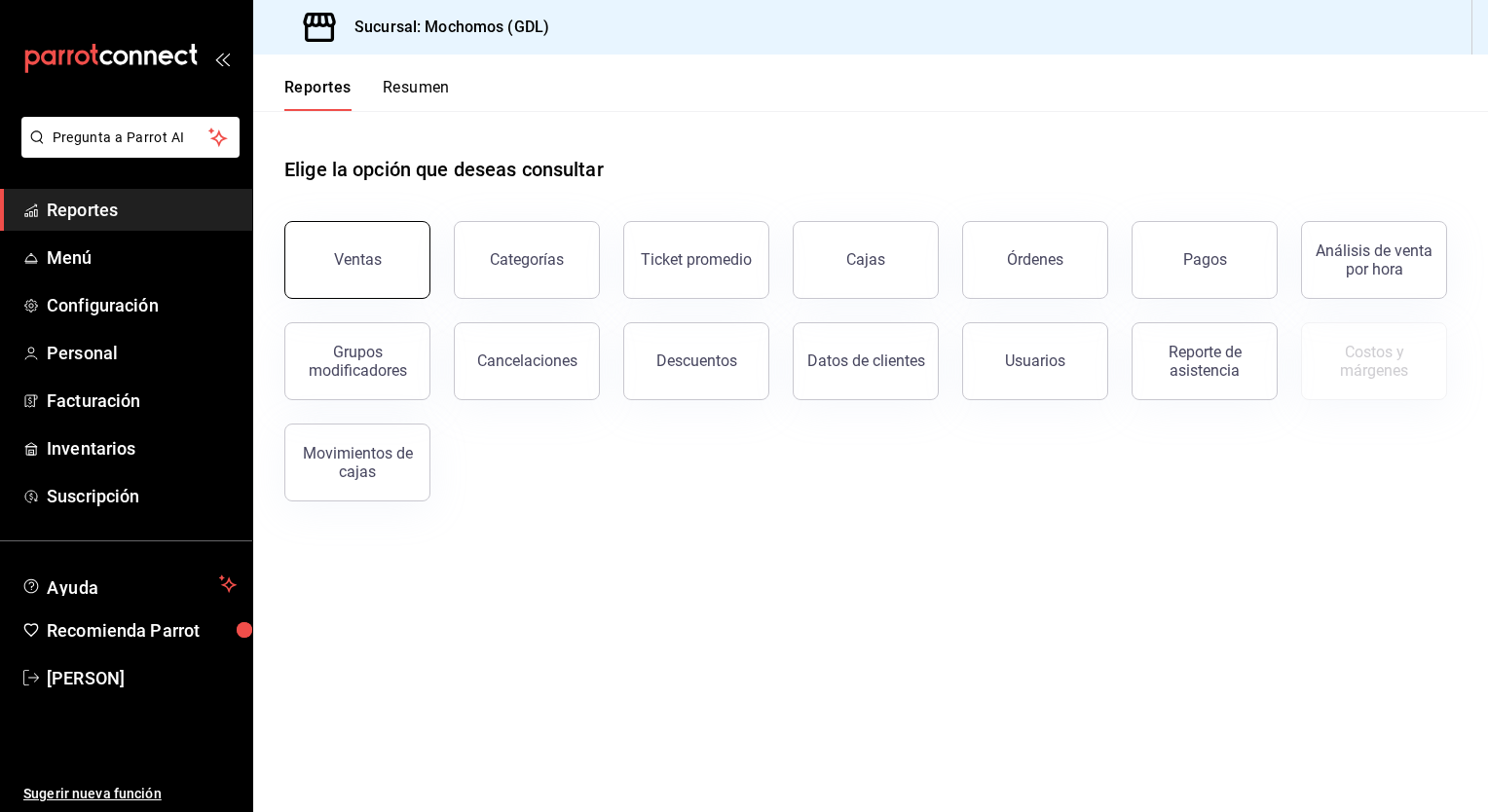 click on "Ventas" at bounding box center [357, 260] 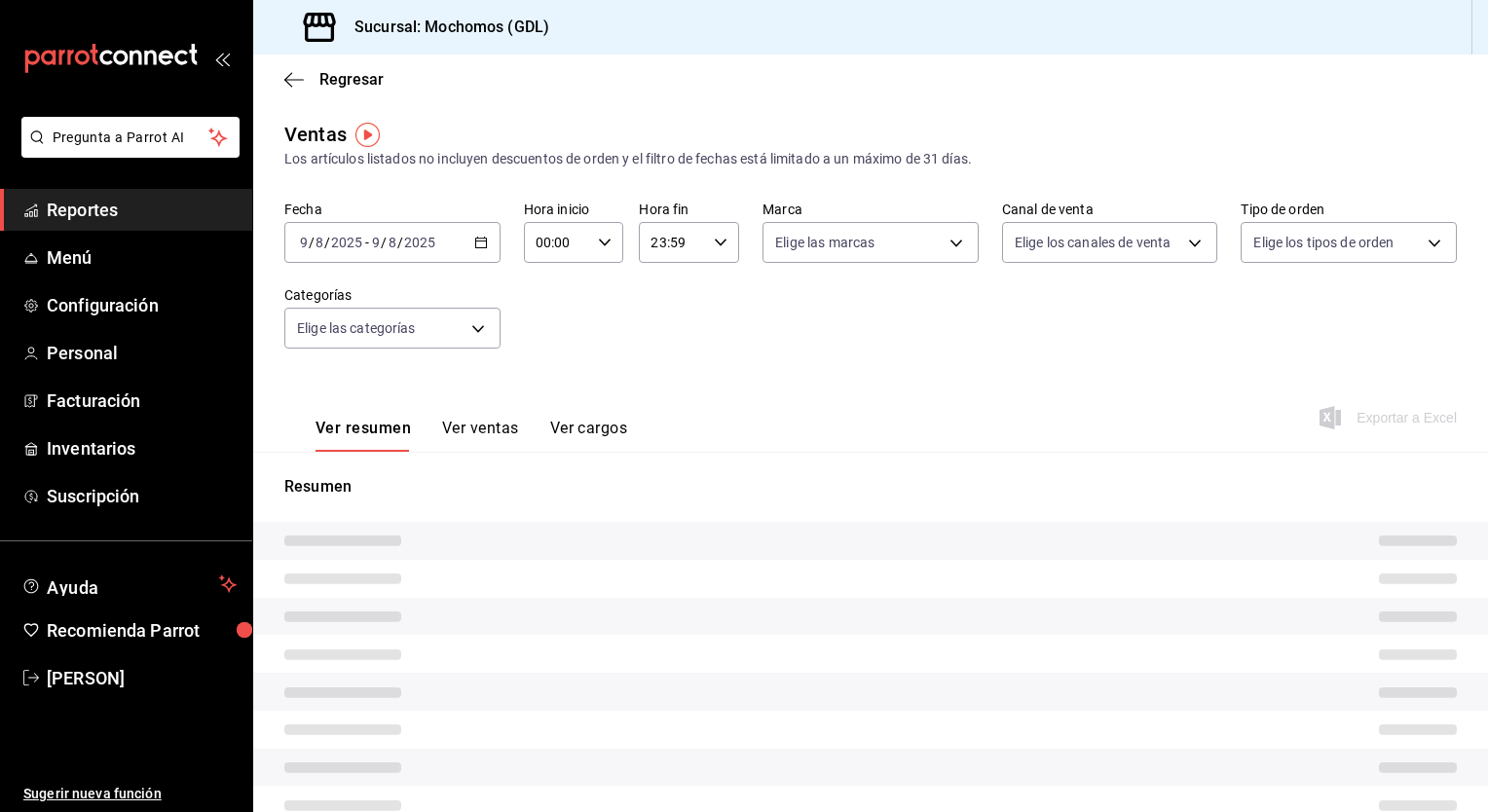 type on "05:00" 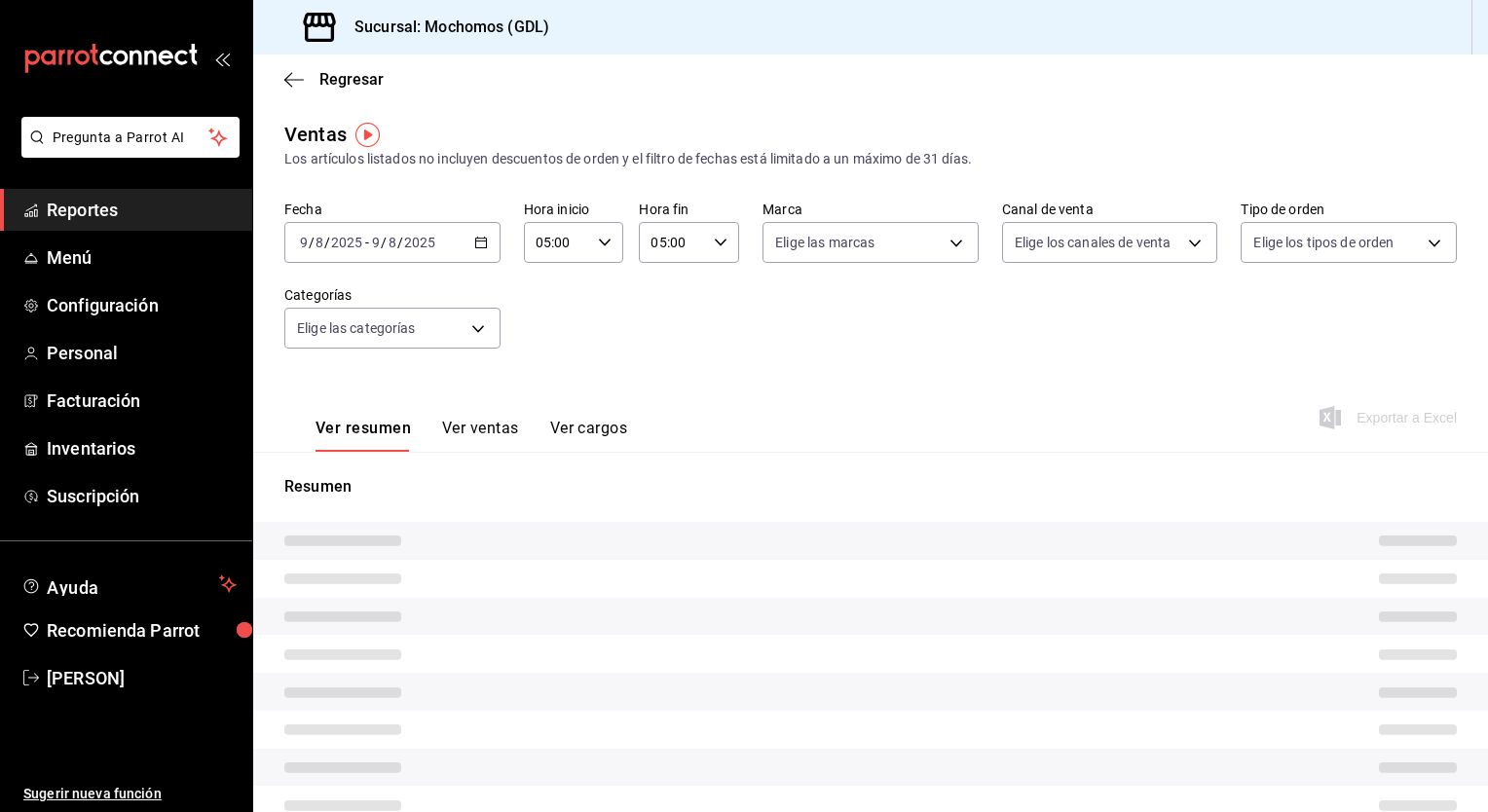 type on "PARROT,UBER_EATS,RAPPI,DIDI_FOOD,ONLINE" 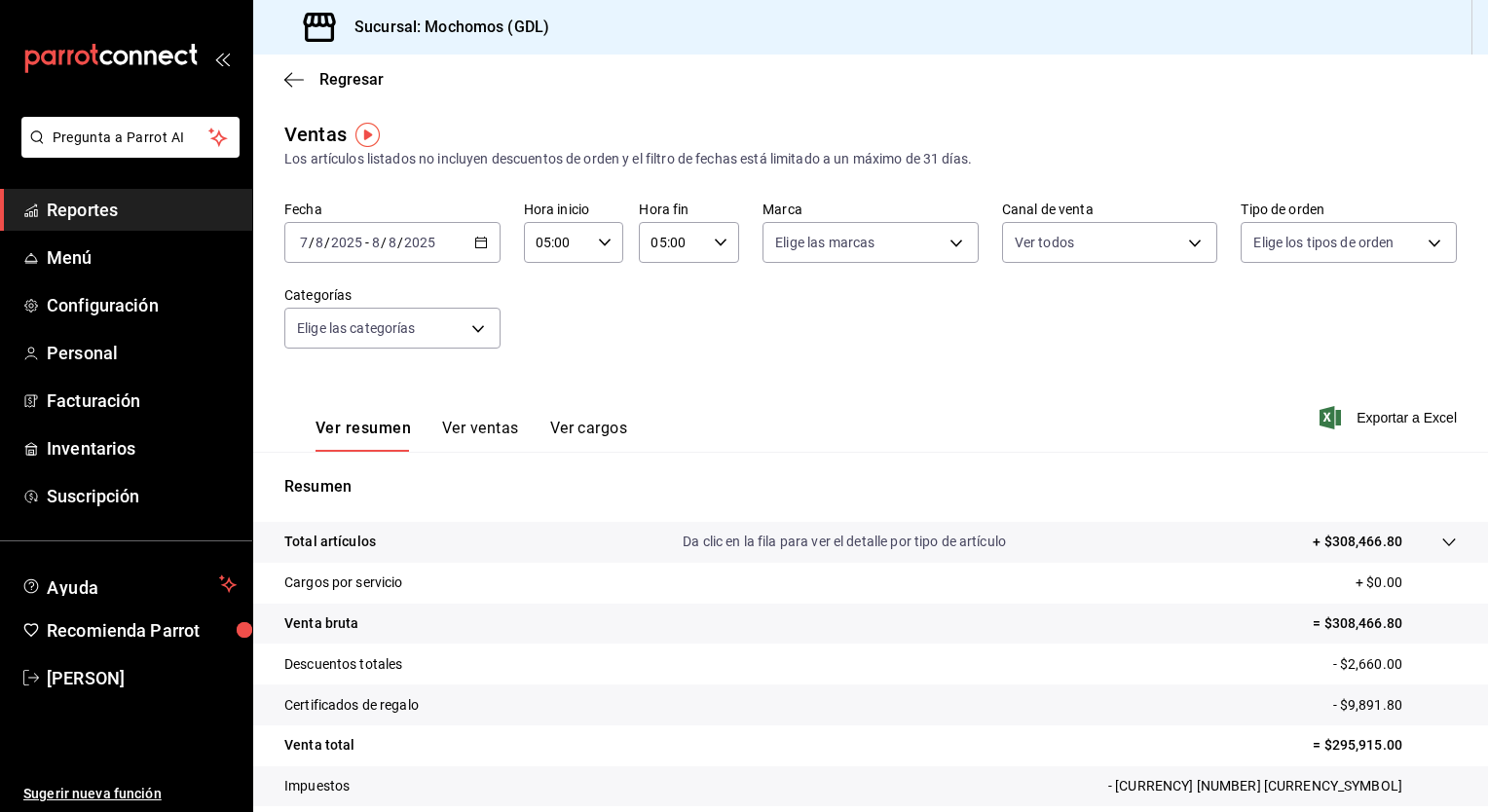 click on "2025-08-07 7 / 8 / 2025 - 2025-08-08 8 / 8 / 2025" at bounding box center (392, 242) 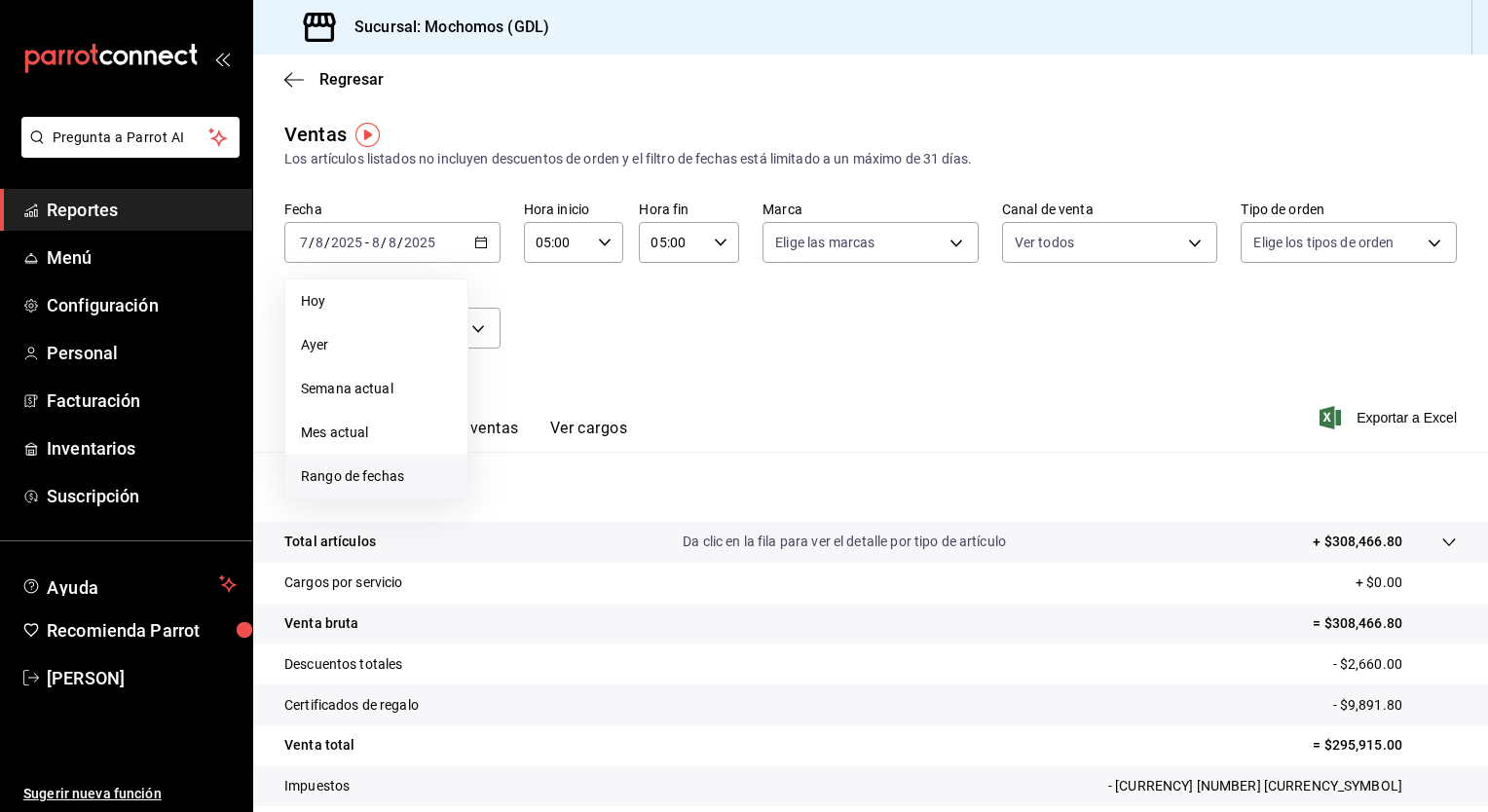 click on "Rango de fechas" at bounding box center [376, 476] 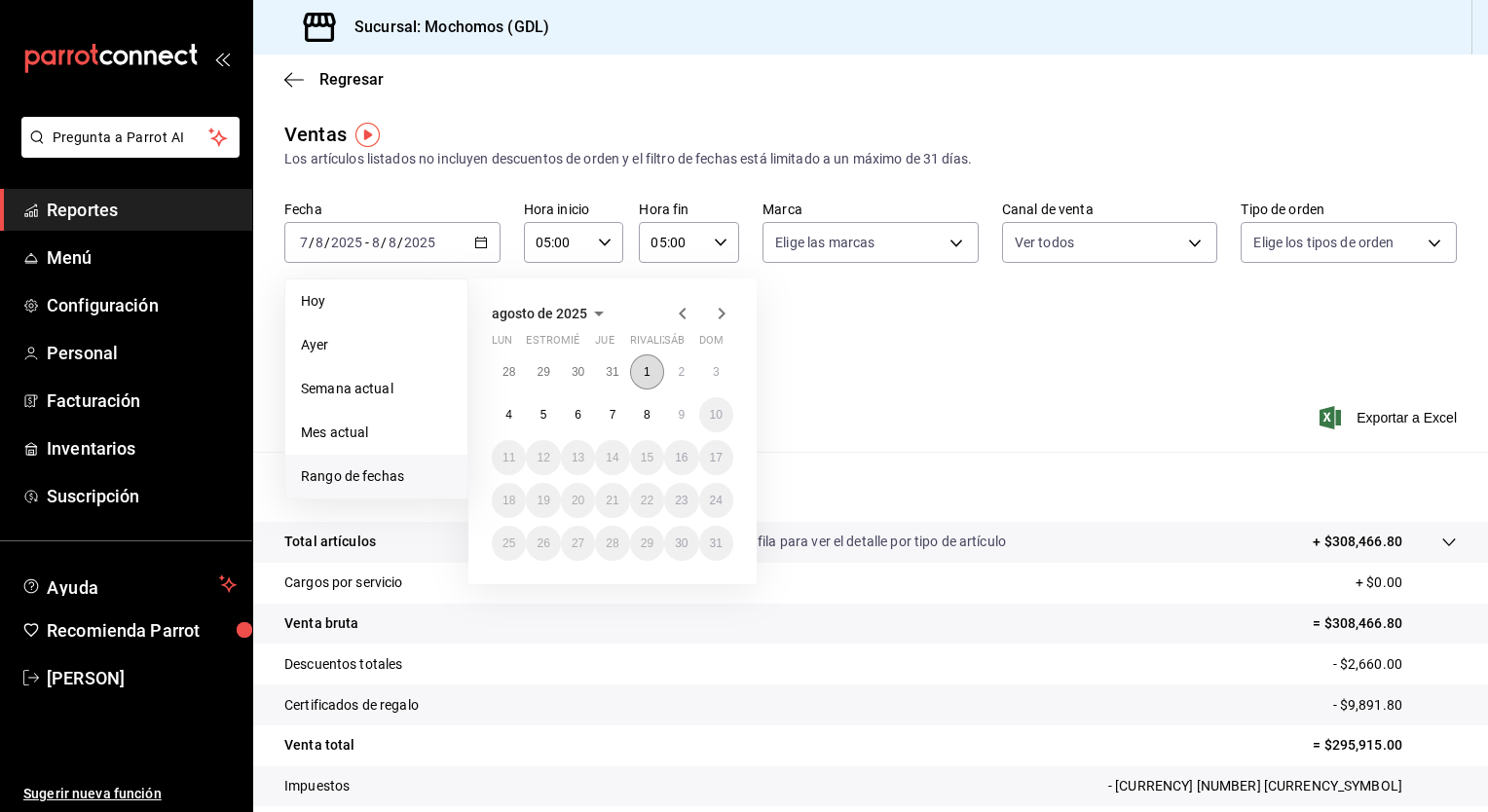 click on "1" at bounding box center (647, 372) 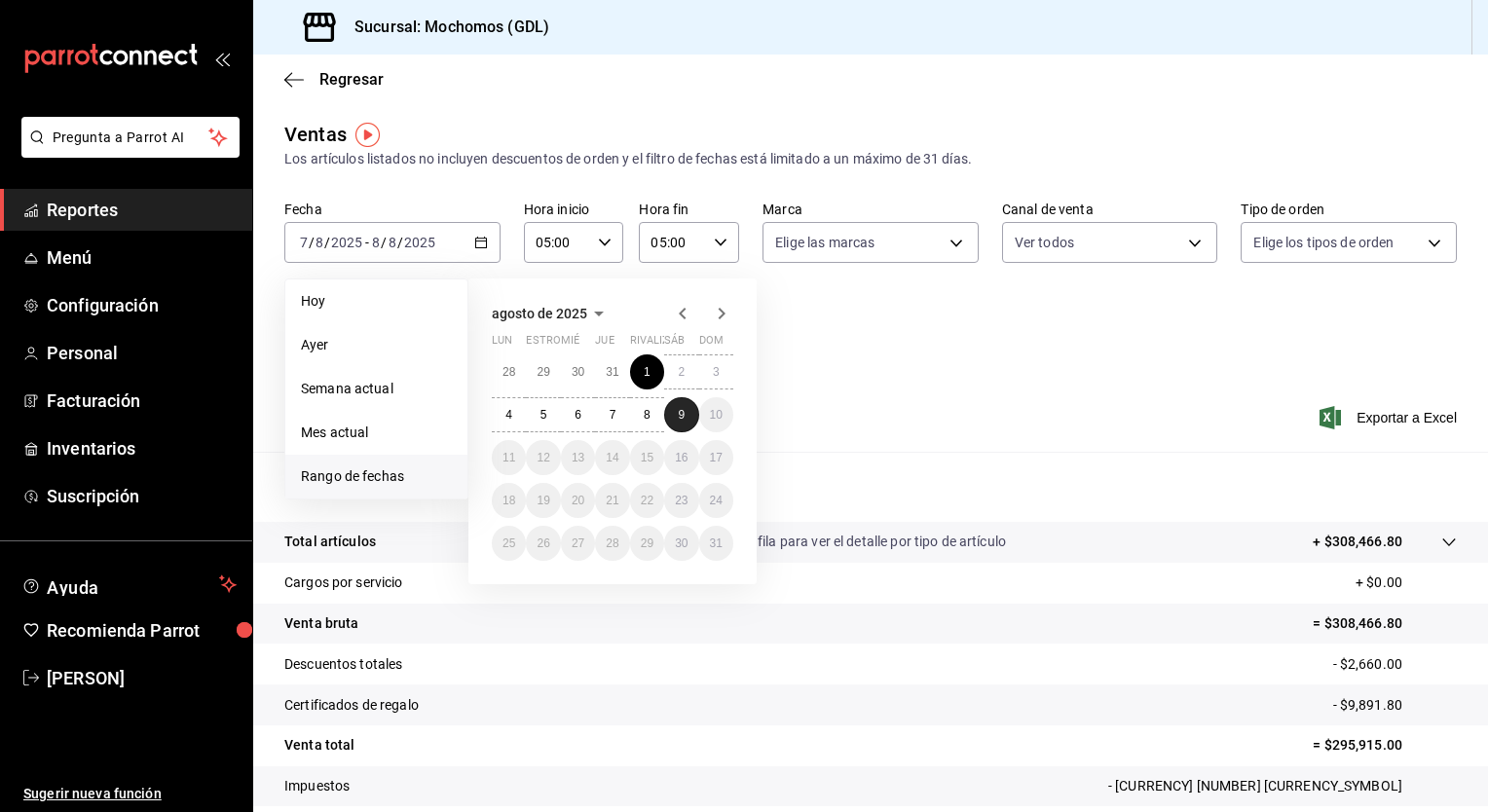 click on "9" at bounding box center (681, 415) 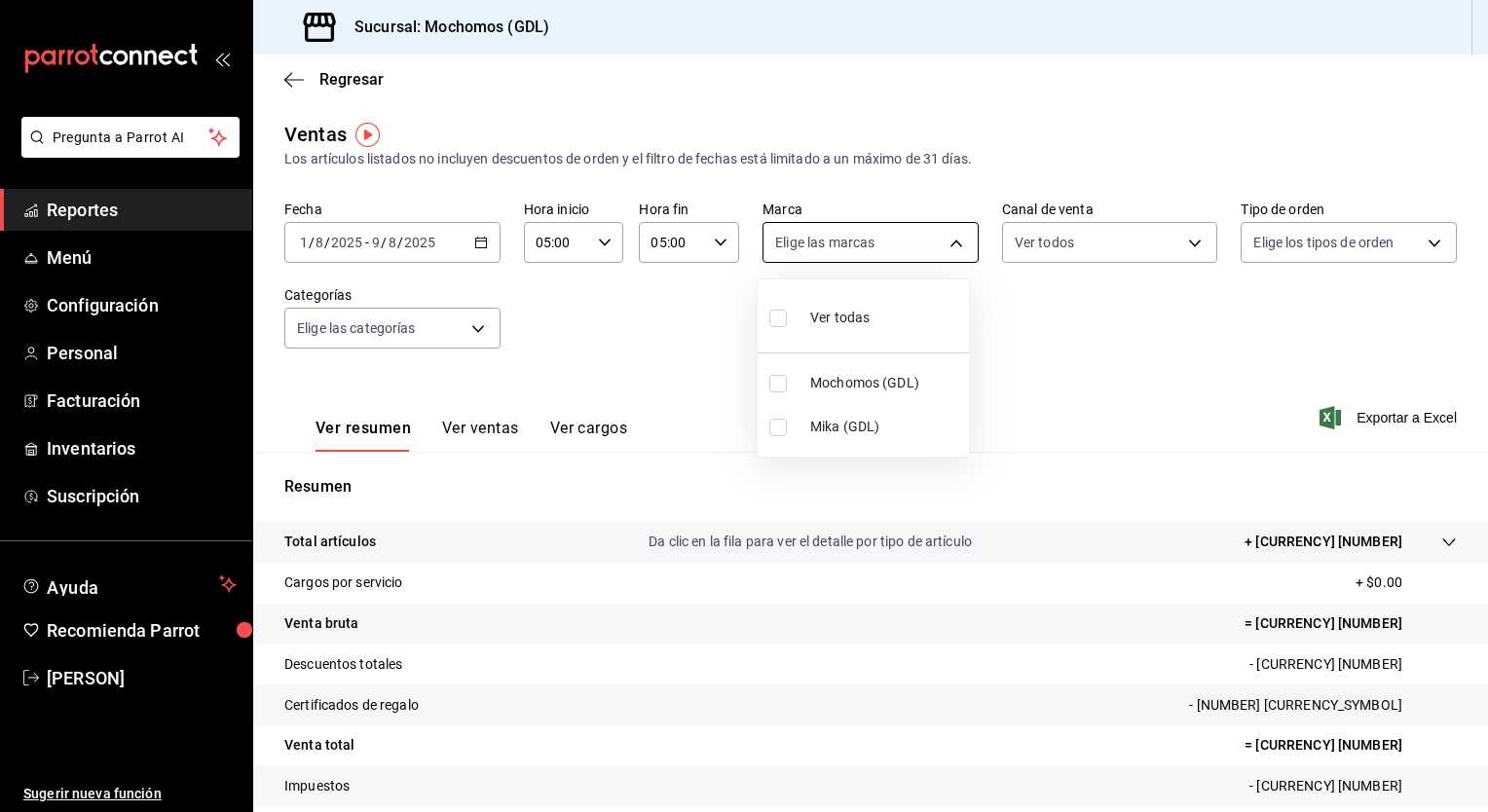 click on "Pregunta a Parrot AI Reportes   Menú     Personal" at bounding box center (744, 406) 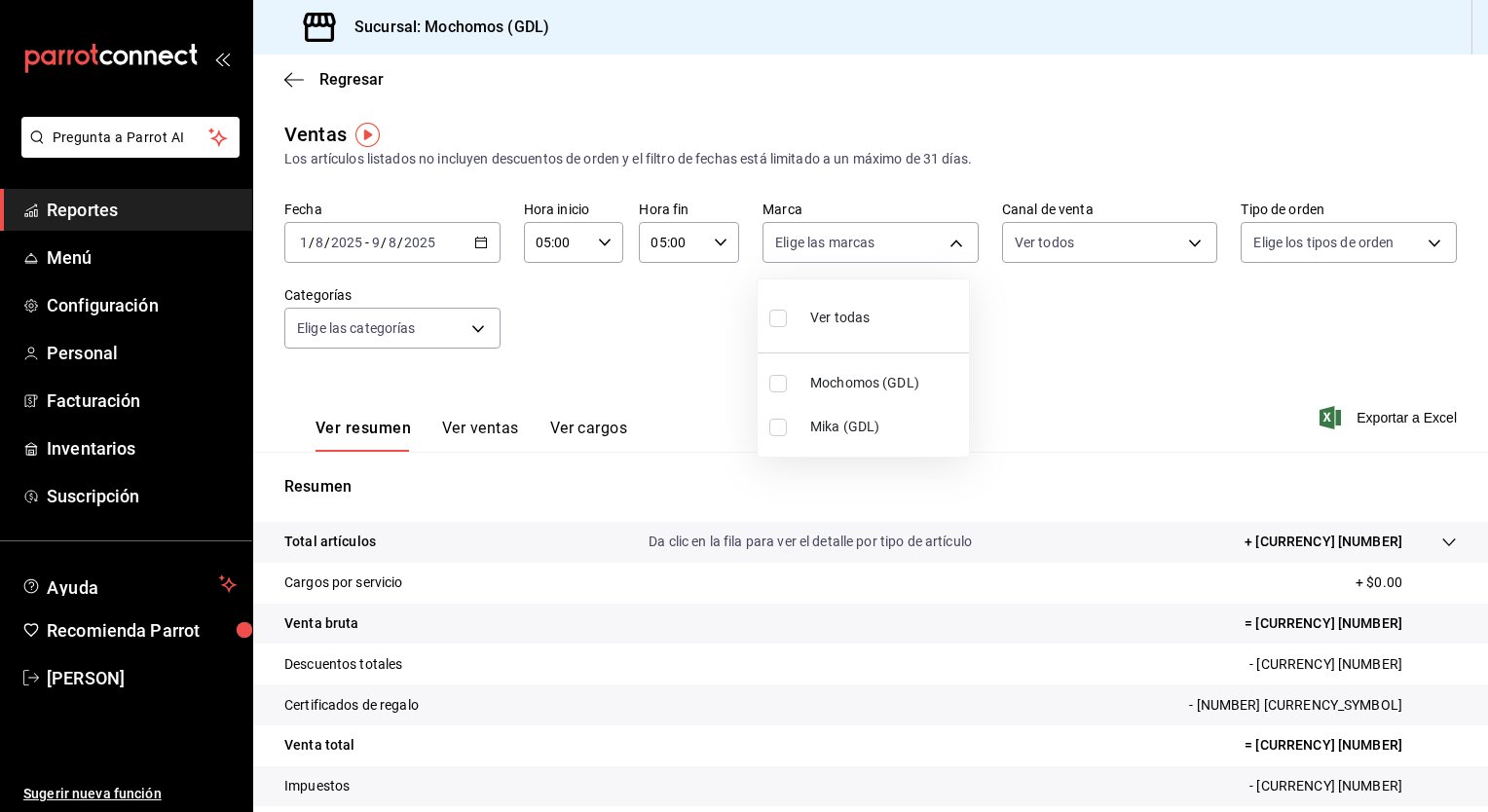 click on "Ver todas" at bounding box center (863, 315) 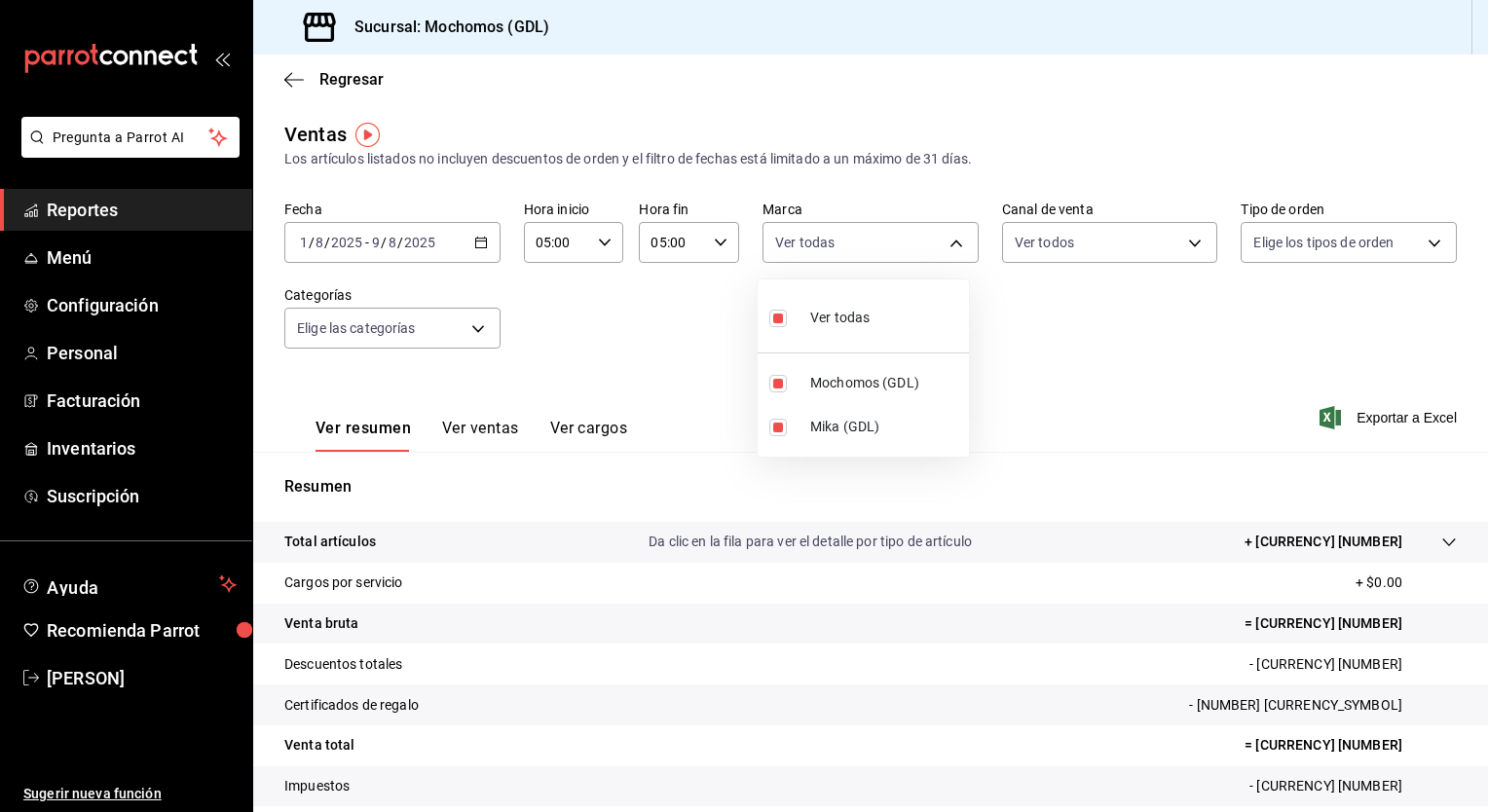 click on "Ver todas" at bounding box center (863, 315) 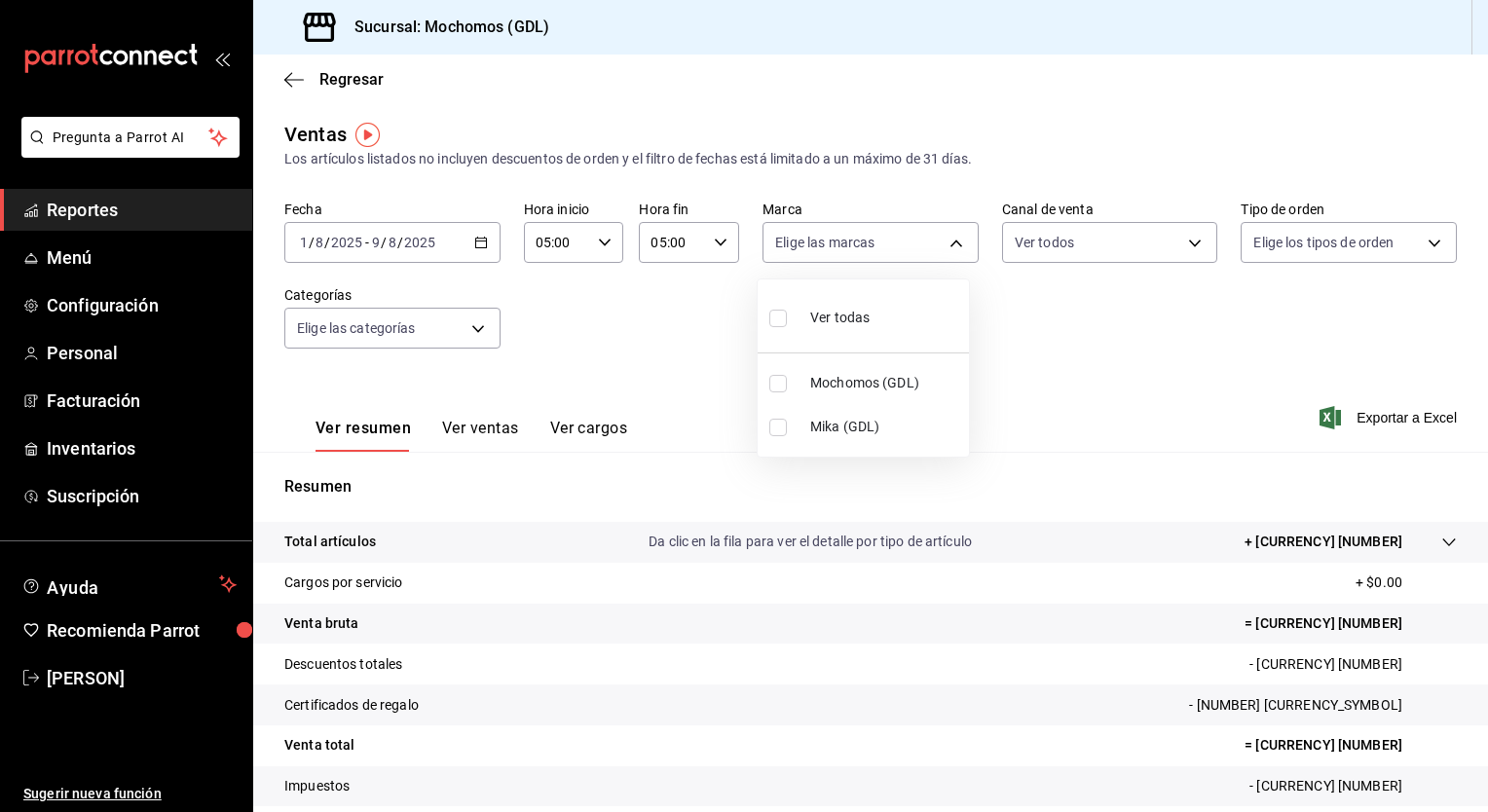 click at bounding box center (744, 406) 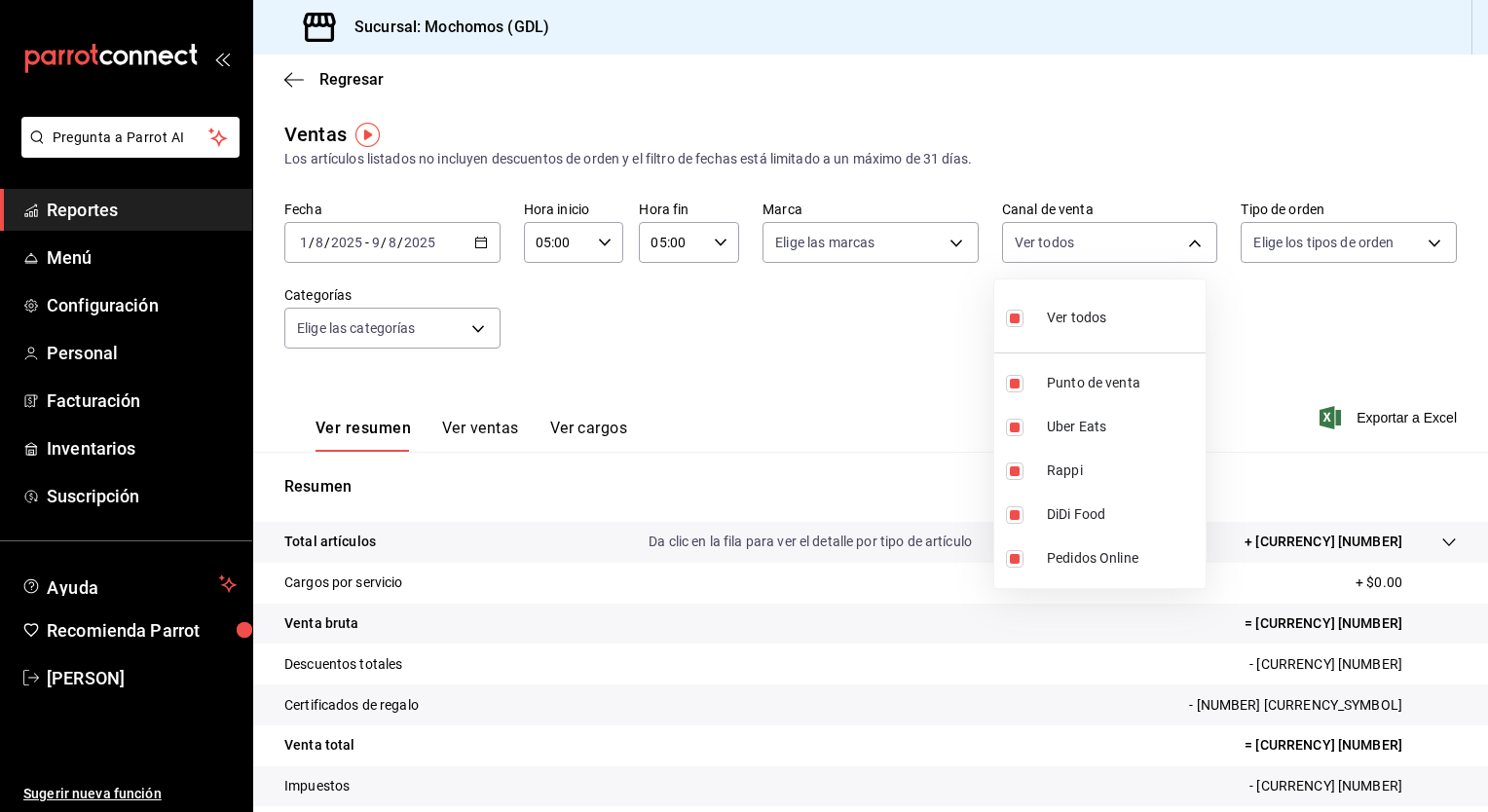 click on "Pregunta a Parrot AI Reportes   Menú     Personal" at bounding box center (744, 406) 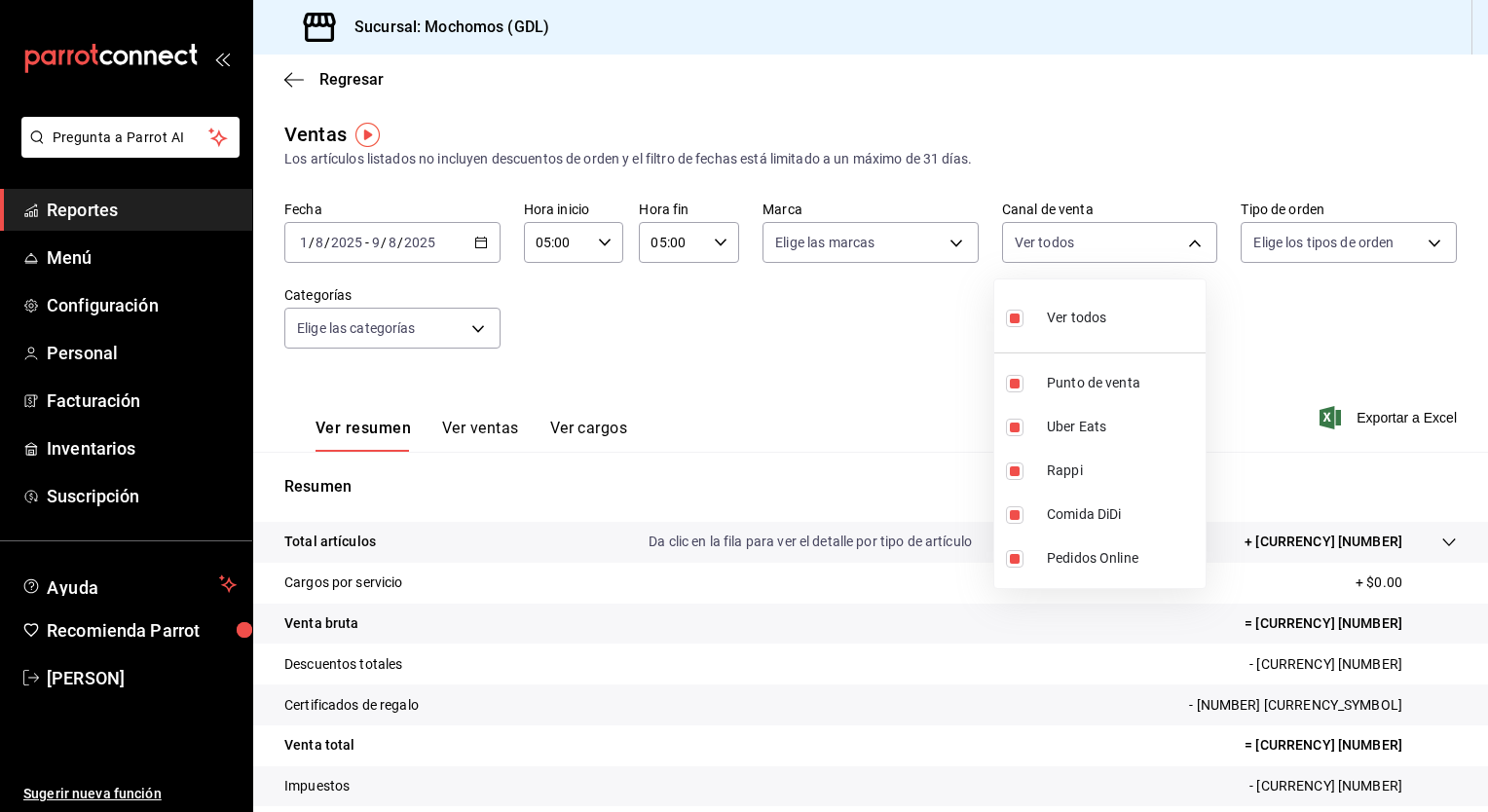 click at bounding box center (744, 406) 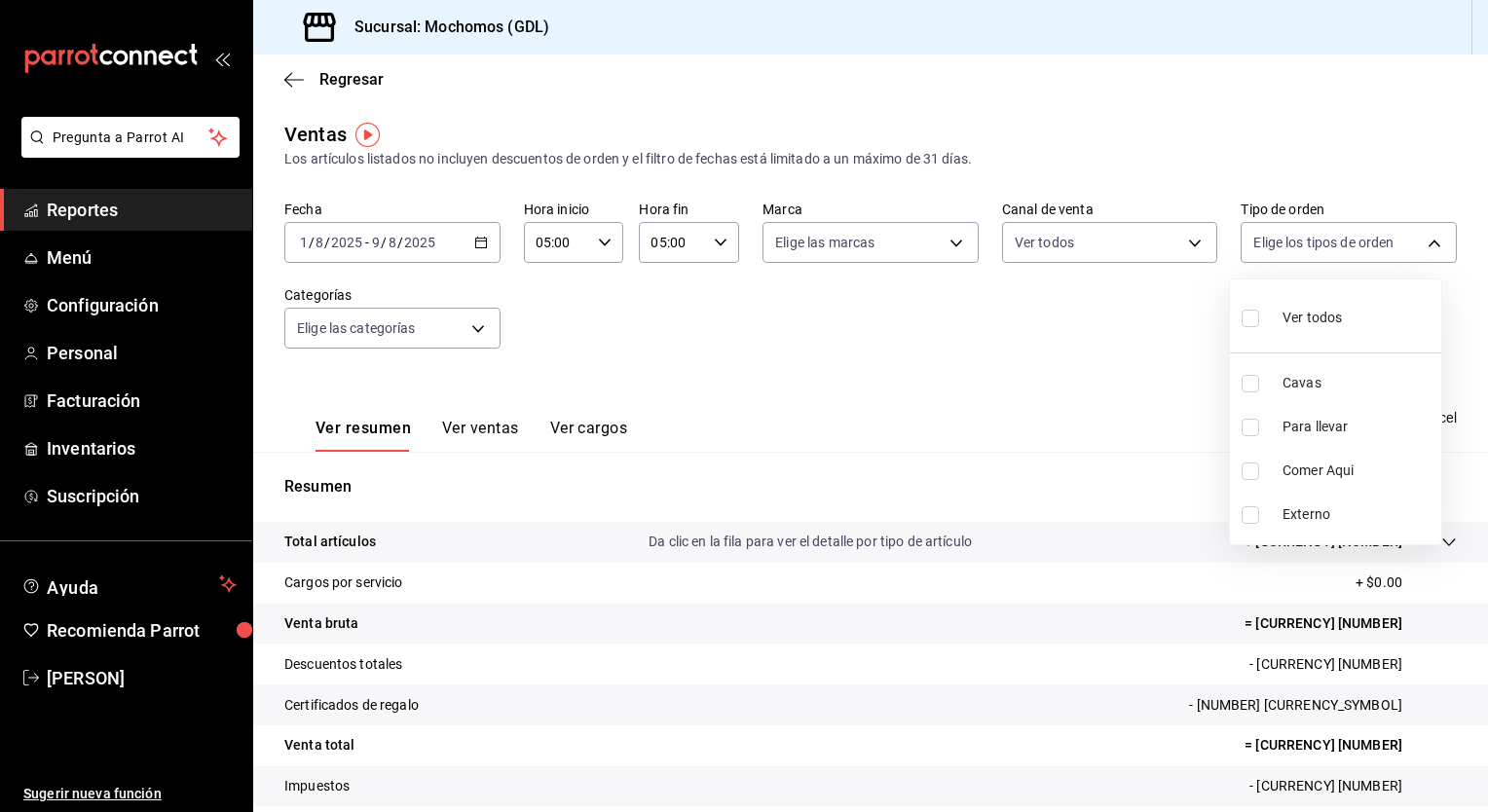 click on "Pregunta a Parrot AI Reportes   Menú     Personal" at bounding box center [744, 406] 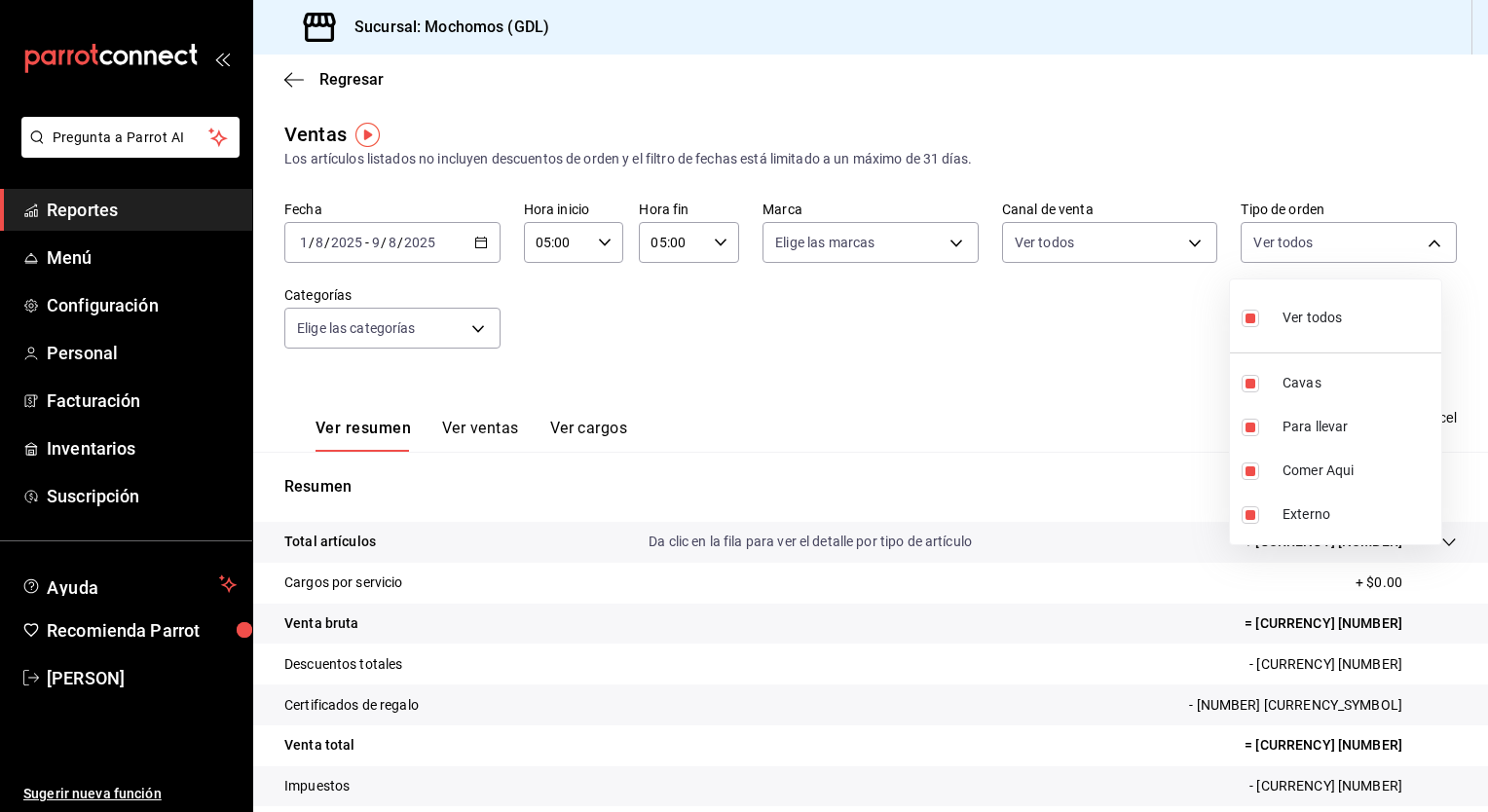 click at bounding box center (744, 406) 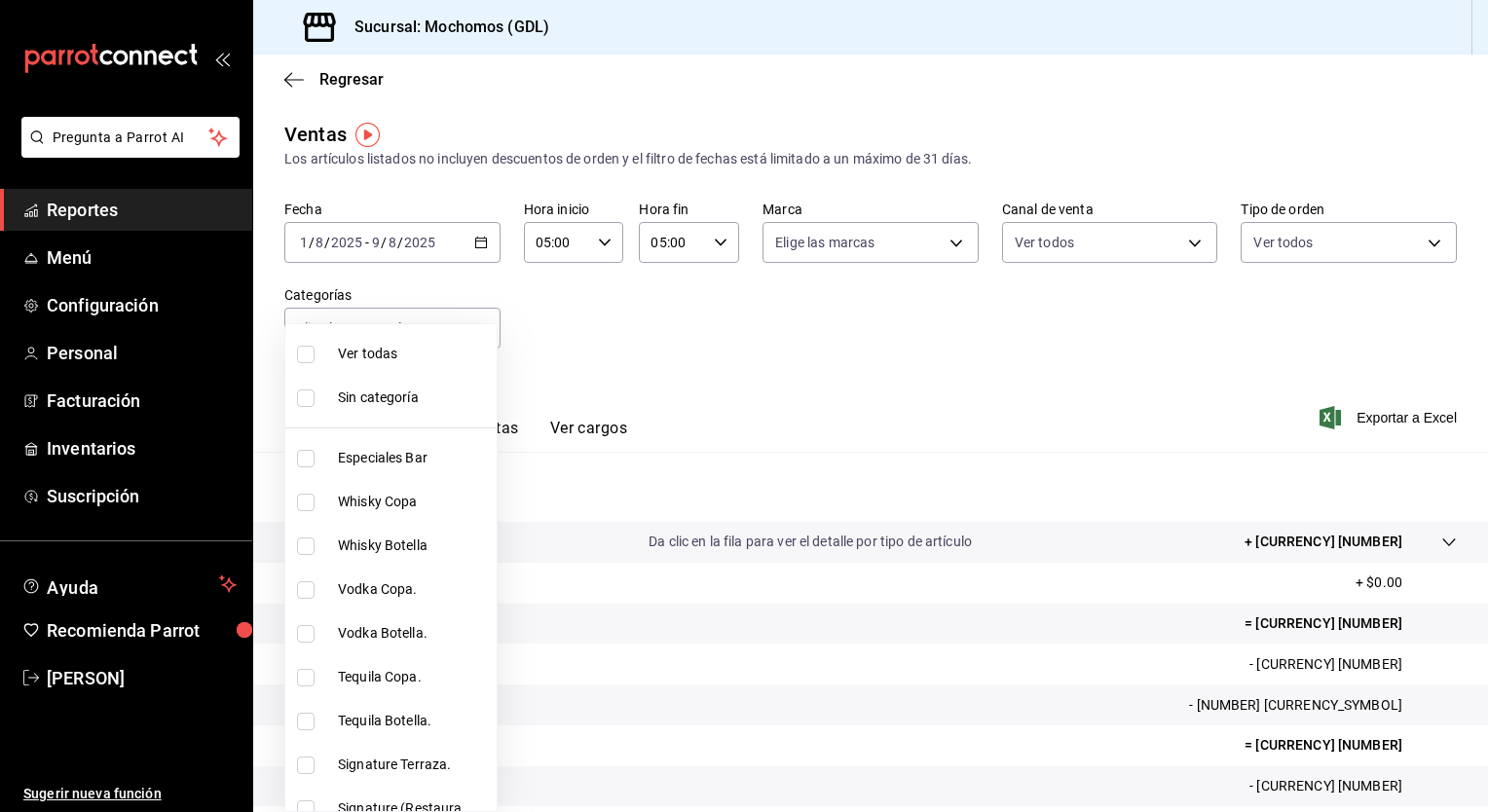 click on "Sucursal: Mochomos (GDL) Regresar Ventas Los artículos listados no incluyen descuentos de orden y el filtro de fechas está limitado a un máximo de [NUMBER] días. Fecha [DATE] [DATE] - [DATE] [DATE] Hora inicio [TIME] Hora inicio Hora fin [TIME] Hora fin Marca Elige las marcas Canal de venta Ver todos PARROT,UBER_EATS,RAPPI,DIDI_FOOD,ONLINE Tipo de orden Ver todos c3d0baef-30c0-4718-9d76-caab43e27316,13c4cc4a-99d2-42c0-ba96-c3de8c08c13d,7b7918ed-1db5-442d-955d-303d5b4c53c3,EXTERNAL Categorías Elige las categorías Ver resumen Ver ventas Ver cargos Exportar a Excel Resumen Total artículos Da clic en la fila para ver el detalle por tipo de artículo + [CURRENCY] [NUMBER] Cargos por servicio + [CURRENCY] [NUMBER] Venta bruta = [CURRENCY] [NUMBER] Descuentos totales - [CURRENCY] [NUMBER] Certificados de regalo - [NUMBER] [CURRENCY_SYMBOL] Venta total = [CURRENCY] [NUMBER]" at bounding box center (744, 406) 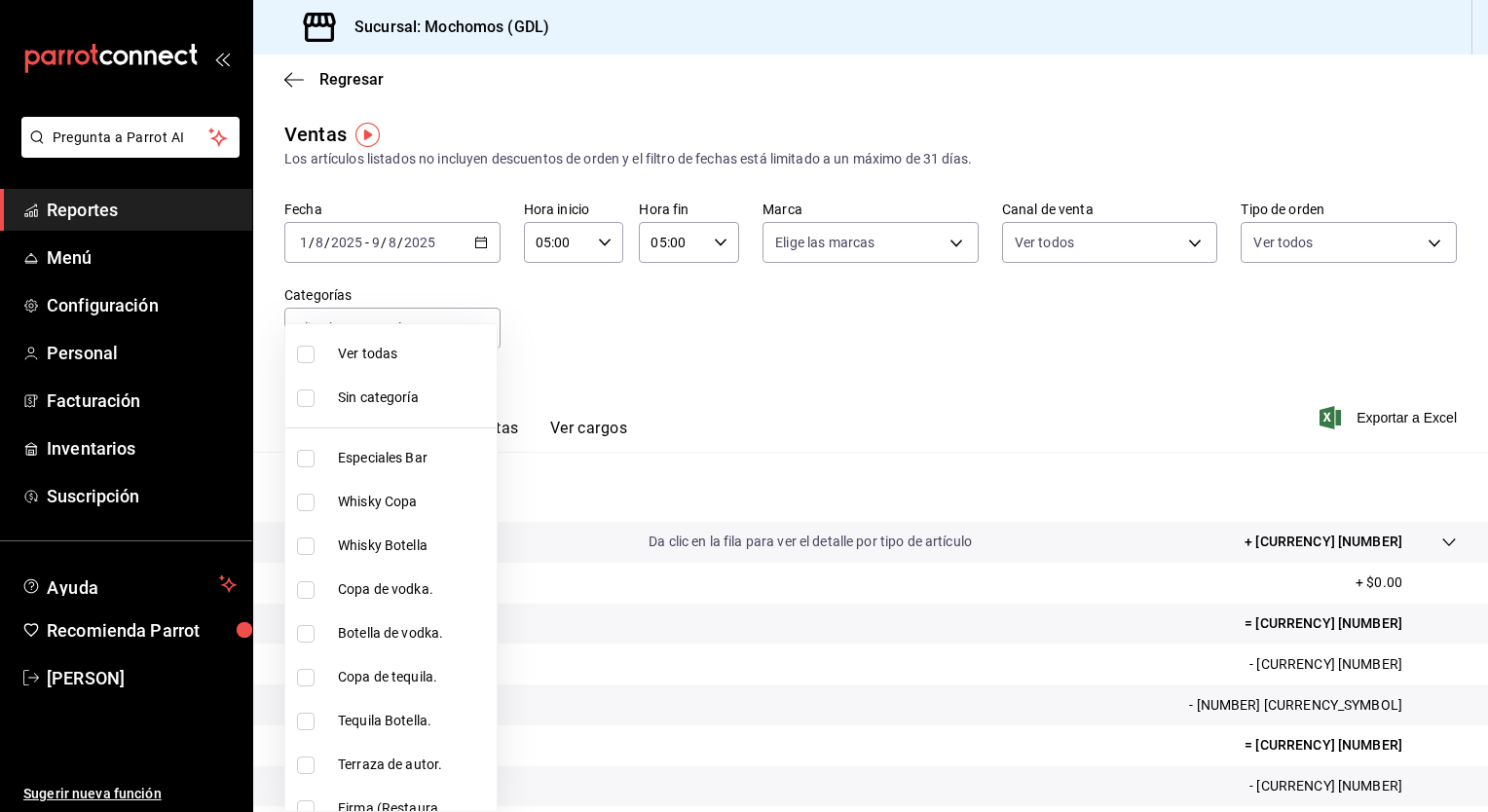 click on "Ver todas" at bounding box center [413, 353] 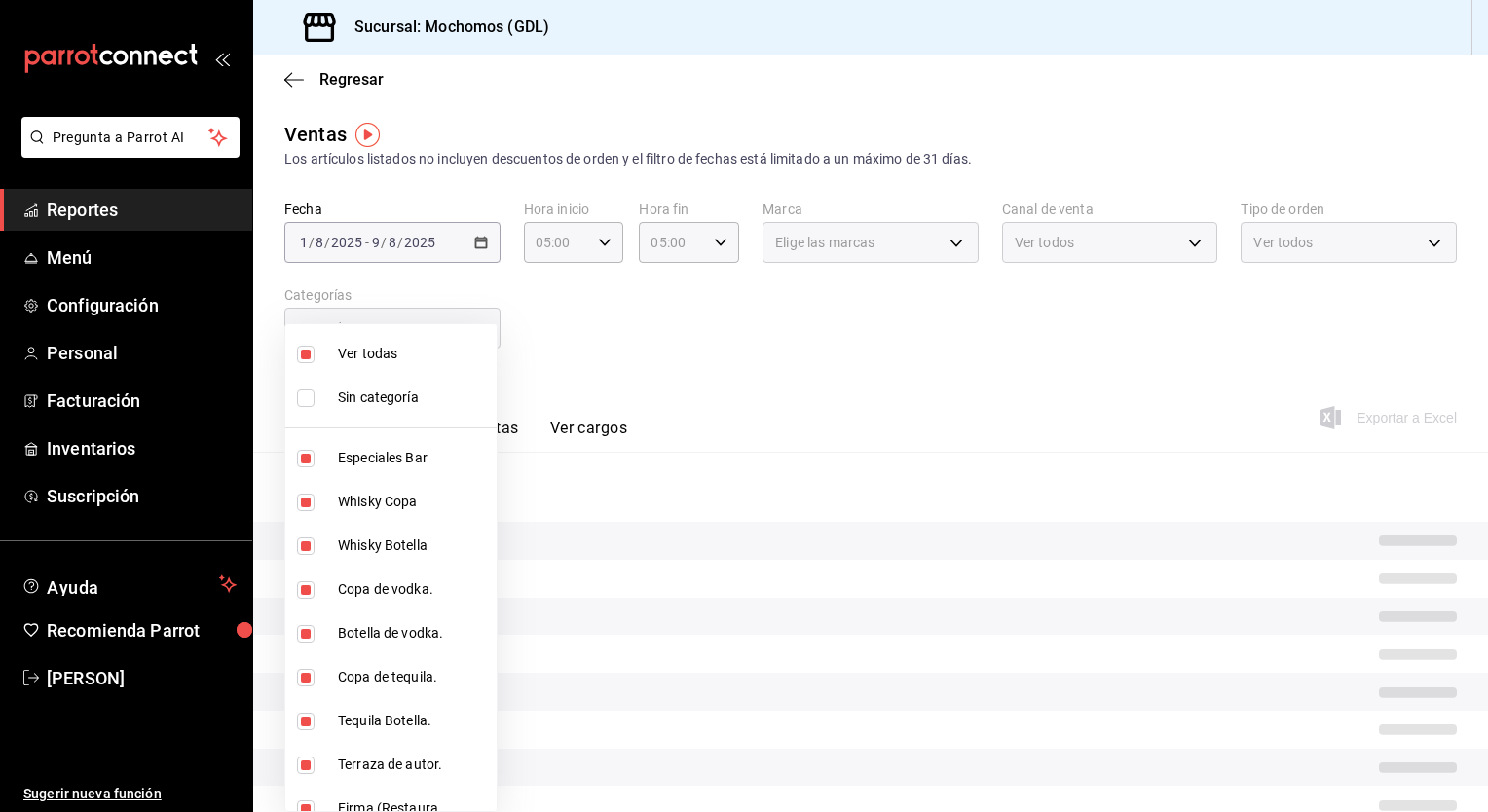 click at bounding box center (744, 406) 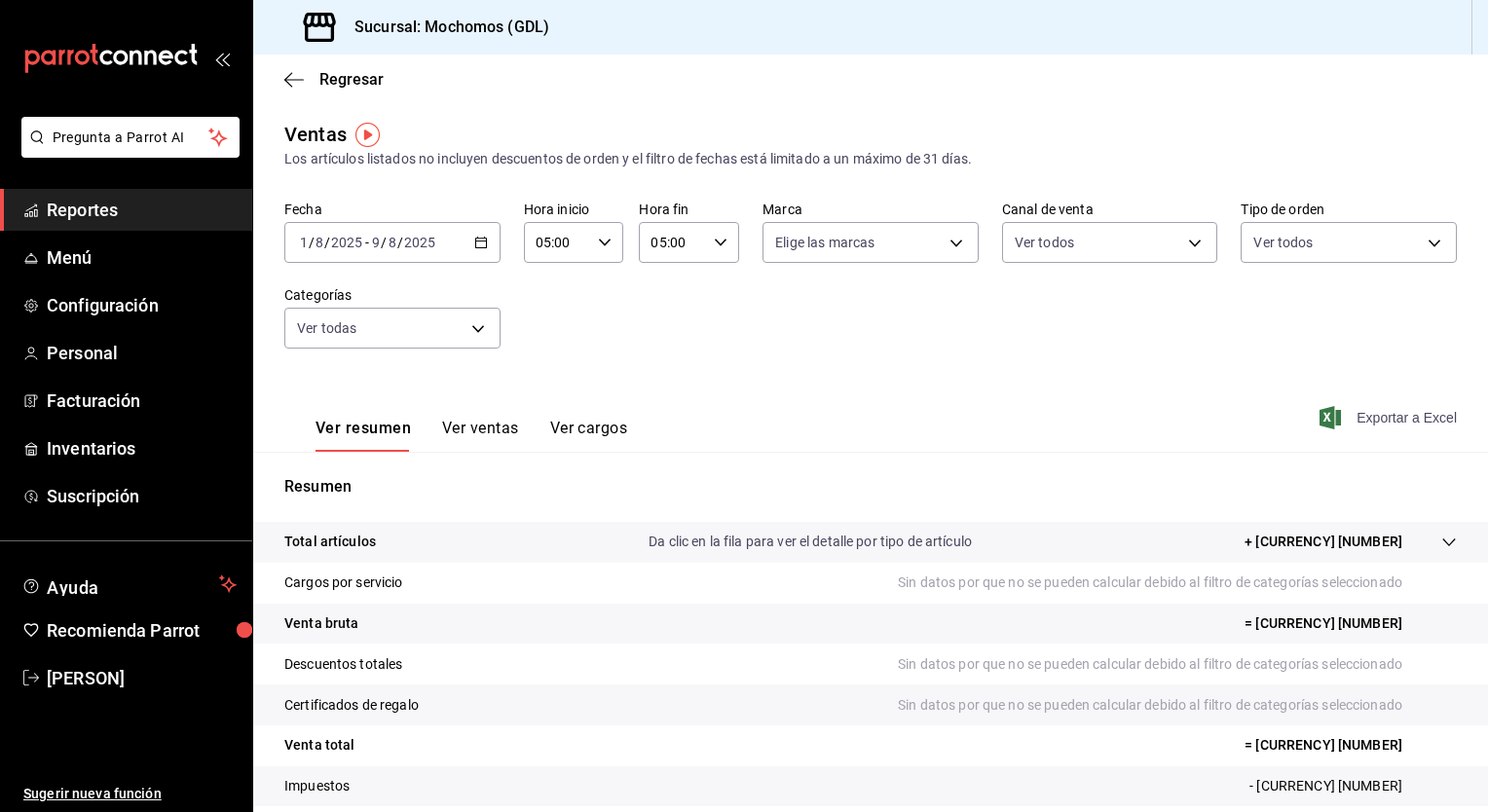 click on "Exportar a Excel" at bounding box center [1390, 418] 